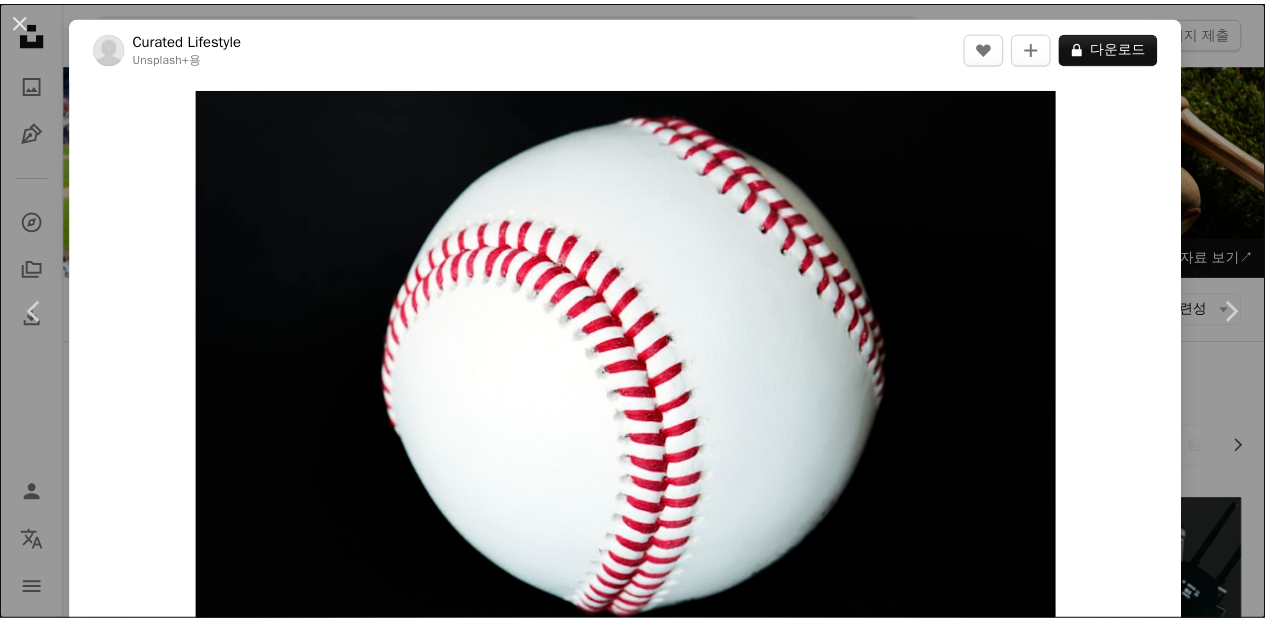 scroll, scrollTop: 7838, scrollLeft: 0, axis: vertical 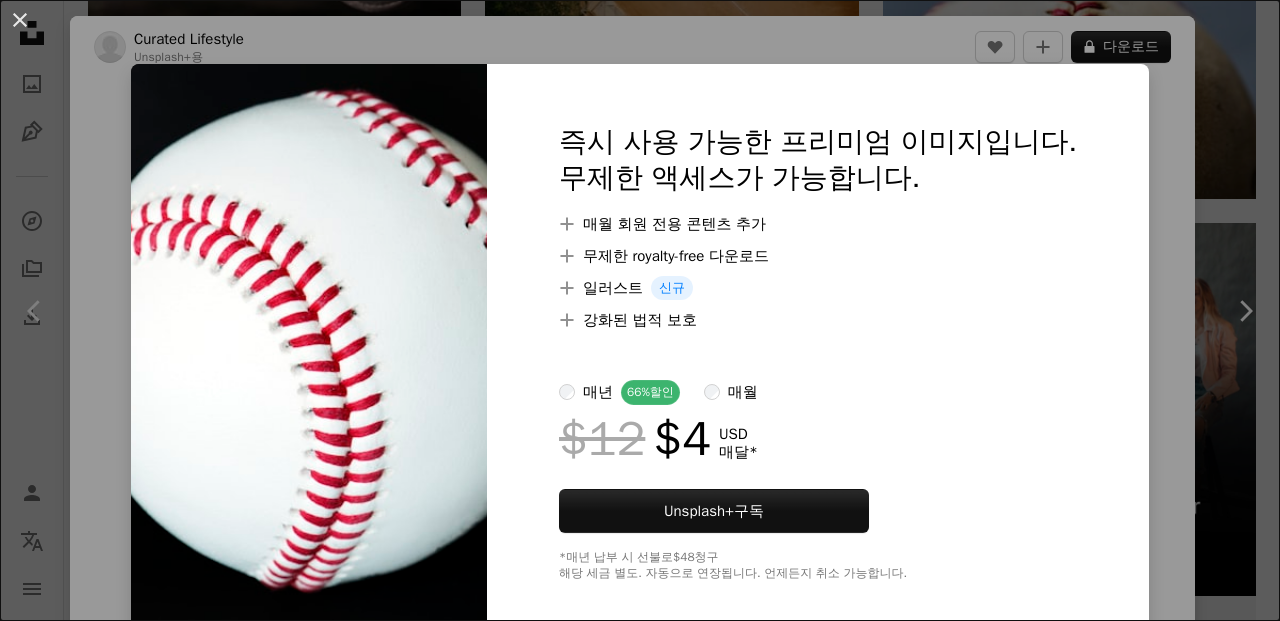 click on "An X shape 즉시 사용 가능한 프리미엄 이미지입니다. 무제한 액세스가 가능합니다. A plus sign 매월 회원 전용 콘텐츠 추가 A plus sign 무제한 royalty-free 다운로드 A plus sign 일러스트  신규 A plus sign 강화된 법적 보호 매년 66%  할인 매월 $12   $4 USD 매달 * Unsplash+  구독 *매년 납부 시 선불로  $48  청구 해당 세금 별도. 자동으로 연장됩니다. 언제든지 취소 가능합니다." at bounding box center (640, 310) 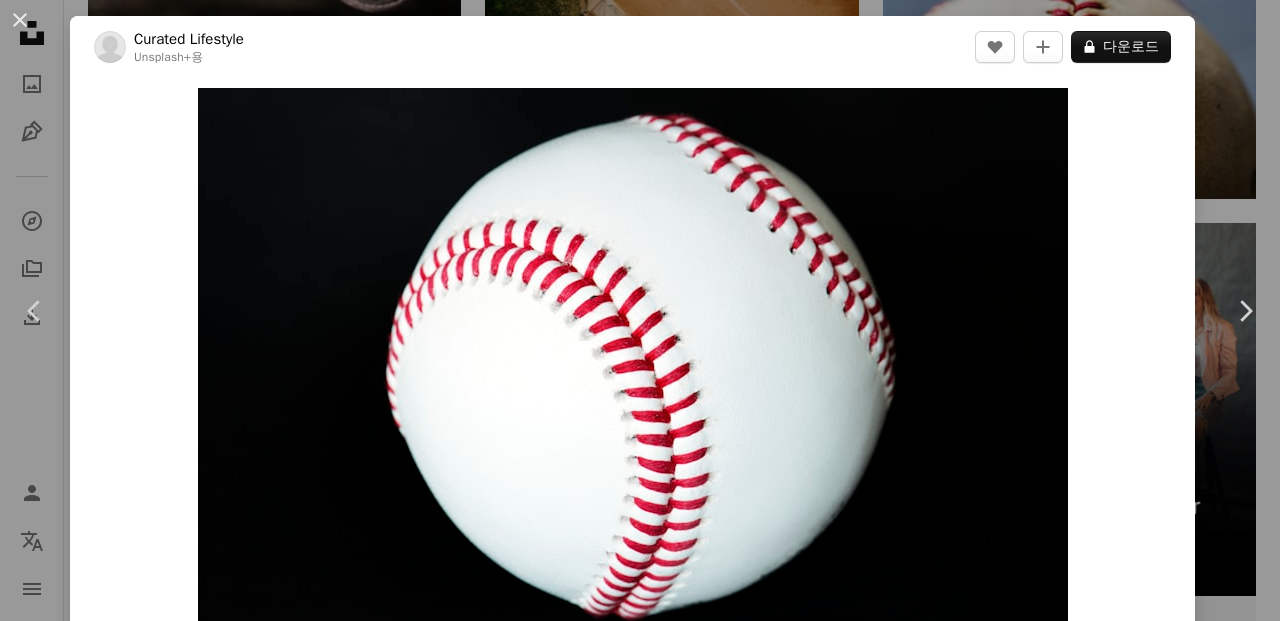 click on "Unsplash logo Unsplash 홈 A photo Pen Tool A compass A stack of folders Download Person Localization icon navigation menu A magnifying glass ******** An X shape Visual search Unsplash+ 구독 로그인 이미지 제출 iStock에서 프리미엄 이미지 찾아보기  |  iStock에서 20% 할인  ↗ iStock에서 프리미엄 이미지 찾아보기 iStock에서 20% 할인  ↗ 더 보기  ↗ iStock에서 더 많은 자료 보기  ↗ A photo 사진   2.5천 Pen Tool 일러스트   158 A stack of folders 컬렉션   5.5천 A group of people 사용자   115 A copyright icon © 라이선스 Arrow down Aspect ratio 방향 Arrow down Unfold 정렬 기준  관련성 Arrow down Filters 필터 Baseball Chevron right 야구장 스포츠 사람 공 소프트볼 팀 사람의 팀 스포츠 게임 야구 벽지 야구 배경 구체 Plus sign for Unsplash+ A heart A plus sign [PERSON] Unsplash+ 용 A lock 다운로드 A heart A plus sign [PERSON] Arrow pointing down A heart A plus sign [PERSON] 용" at bounding box center [640, 310] 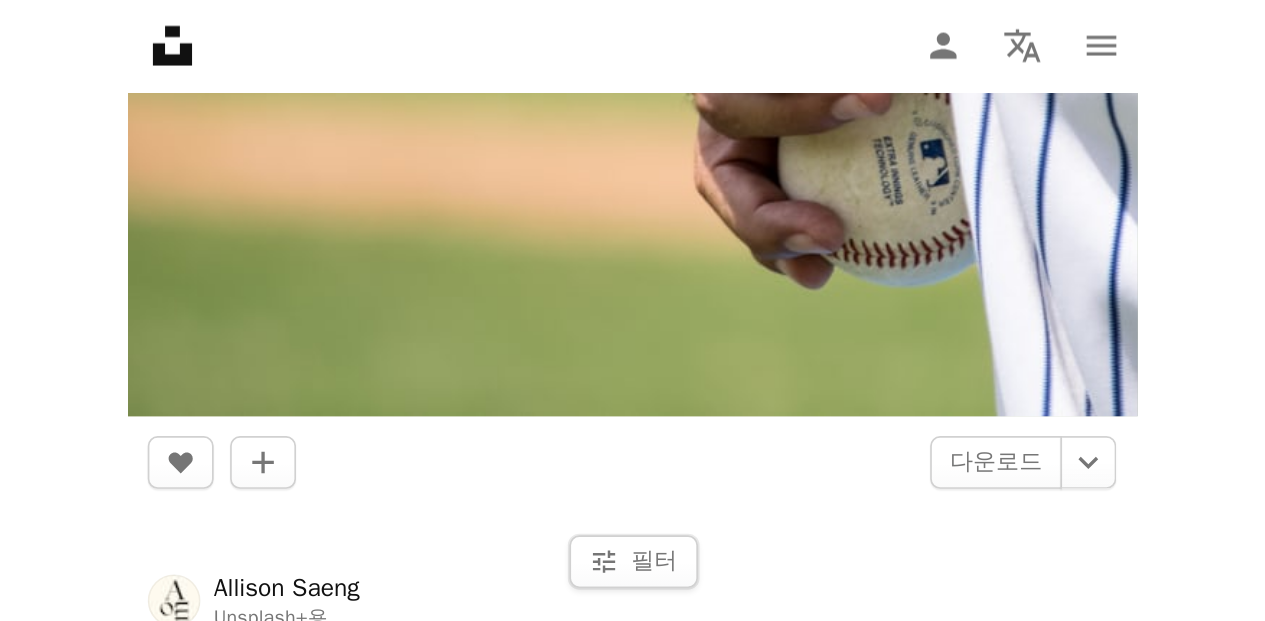 scroll, scrollTop: 10864, scrollLeft: 0, axis: vertical 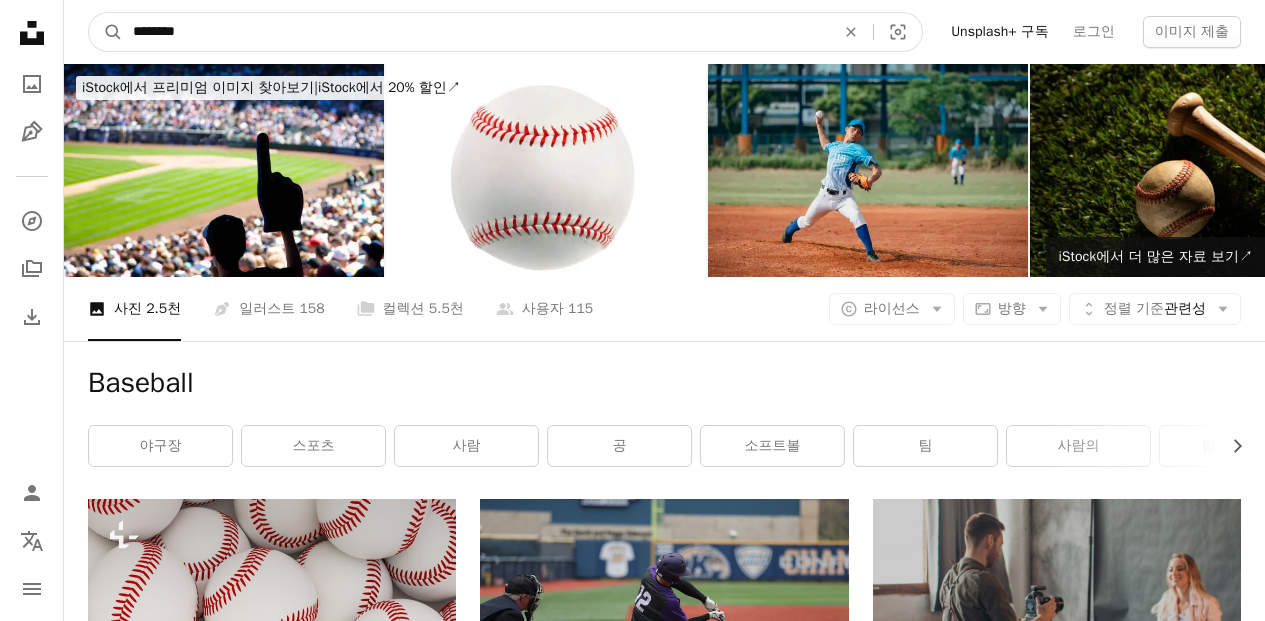 click on "********" at bounding box center [476, 32] 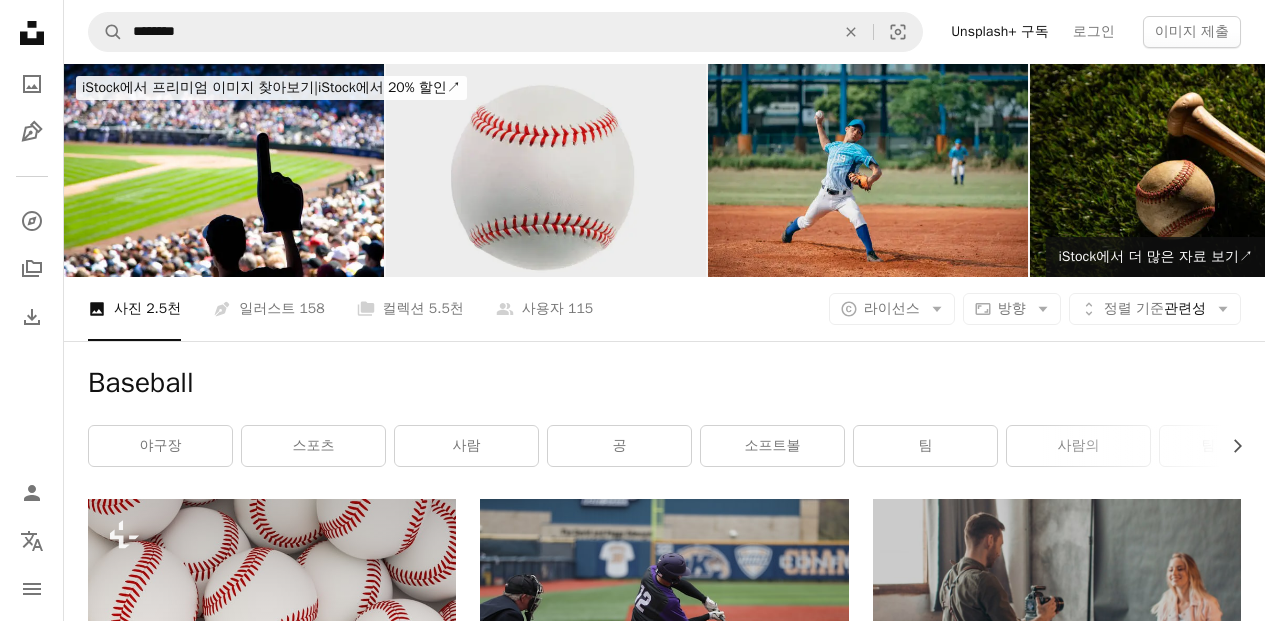 click at bounding box center [546, 170] 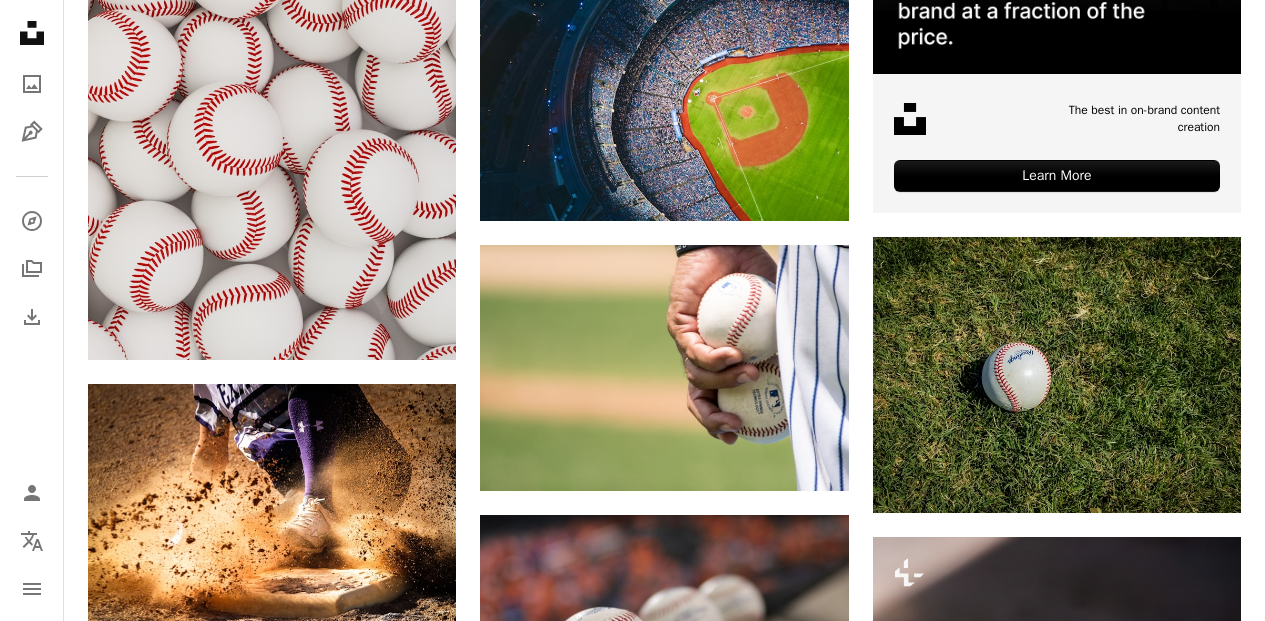 scroll, scrollTop: 779, scrollLeft: 0, axis: vertical 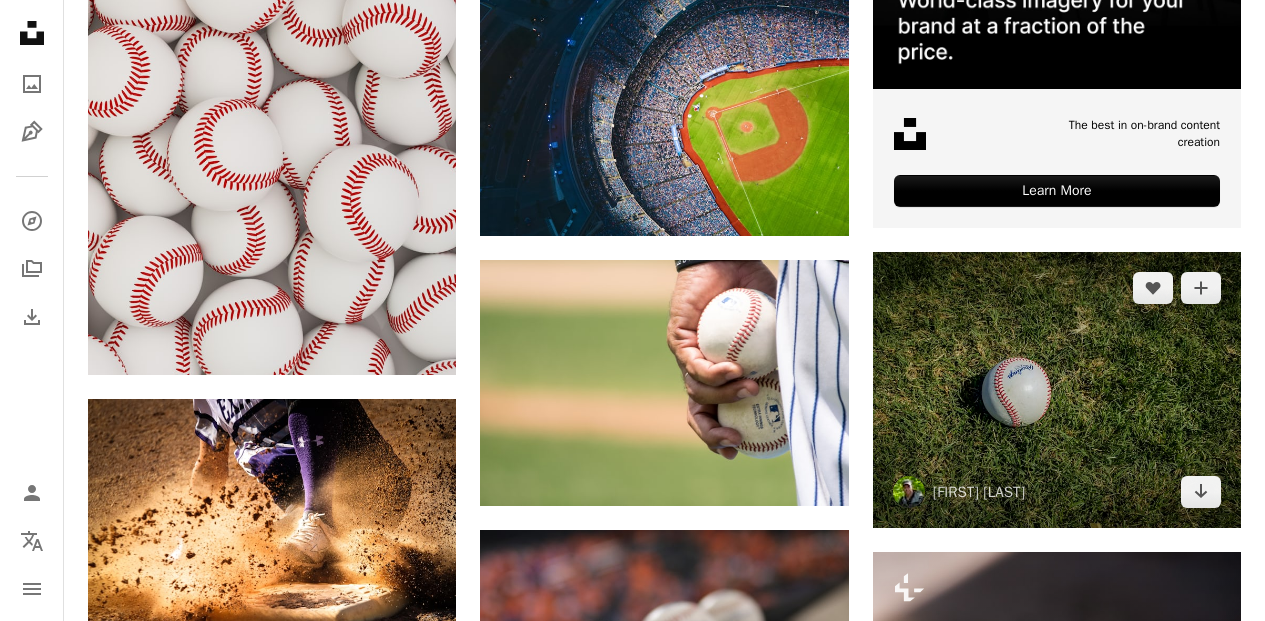 click at bounding box center (1057, 390) 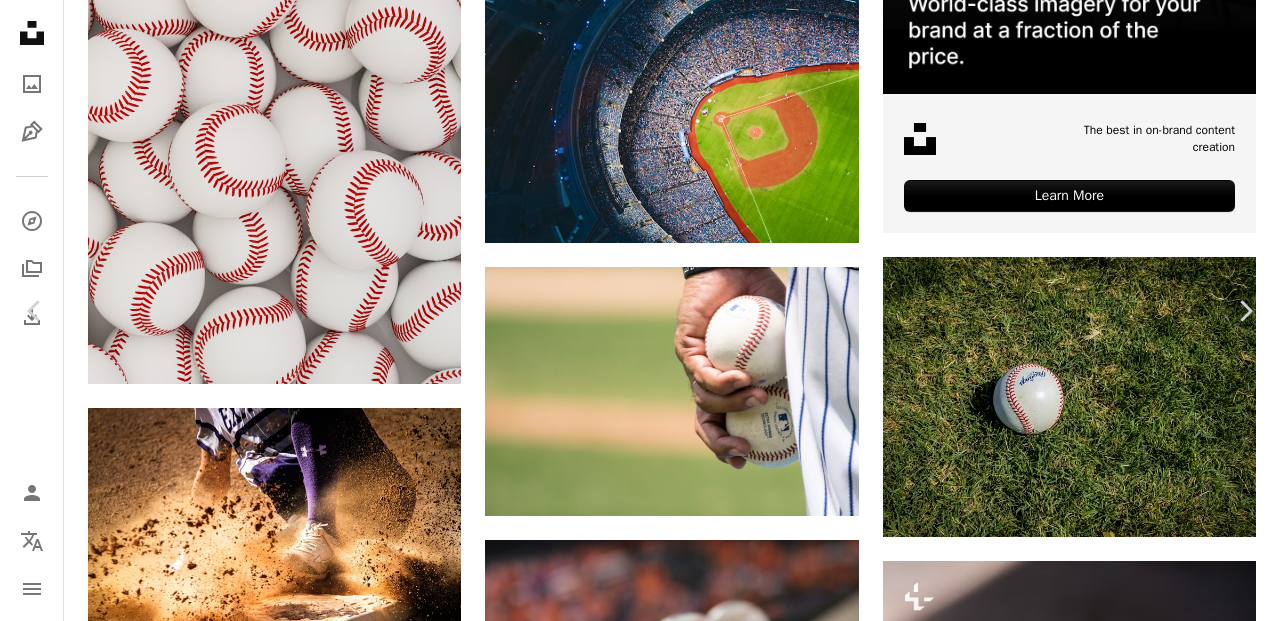 click on "무료 다운로드" at bounding box center [1080, 17395] 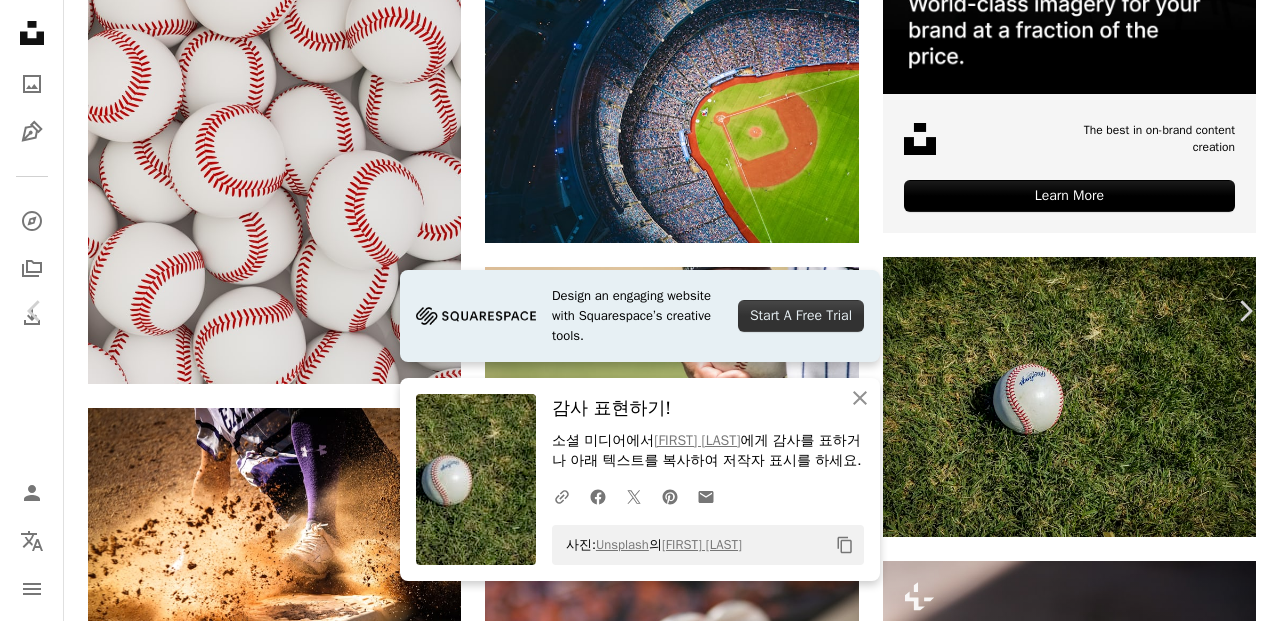 click on "An X shape Chevron left Chevron right Design an engaging website with Squarespace’s creative tools. Start A Free Trial An X shape 닫기 감사 표현하기! 소셜 미디어에서 [PERSON] 에게 감사를 표하거나 아래 텍스트를 복사하여 저작자 표시를 하세요. A URL sharing icon (chains) Facebook icon X (formerly Twitter) icon Pinterest icon An envelope 사진: Unsplash 의 [PERSON]
Copy content [PERSON] rocinante_11 A heart A plus sign 무료 다운로드 Chevron down Zoom in 조회수 5,108,690 다운로드 53,837 A forward-right arrow 공유 Info icon 정보 More Actions A map marker [INSTITUTION], [STREET], [CITY], [STATE] Calendar outlined 2020년 2월 26일 에 게시됨 Camera samsung, SM-G950U Safety Unsplash 라이선스 하에서 무료로 사용 가능 벽지 배경 텍스처 녹색 스포츠 풀 야구 경기장 오락 싱글 항목 야구 벽지 야구 배경 식물 팀 회색 의류 스포츠 미국 의복  |   ↗ A heart 용" at bounding box center [640, 17658] 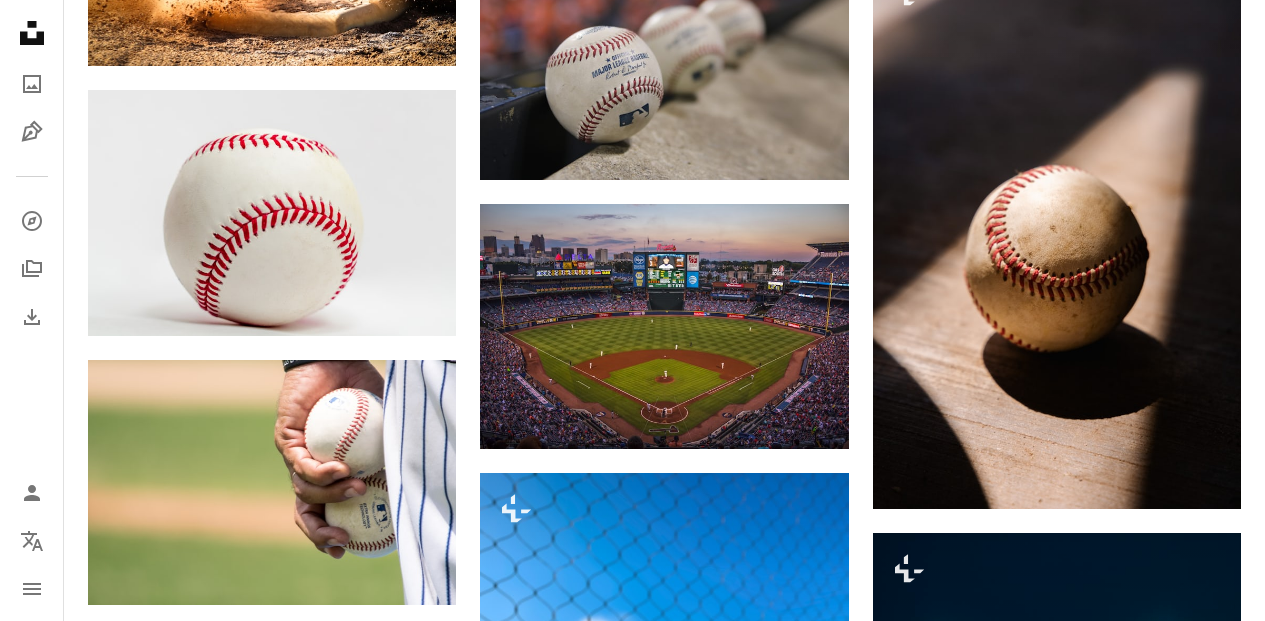 scroll, scrollTop: 1329, scrollLeft: 0, axis: vertical 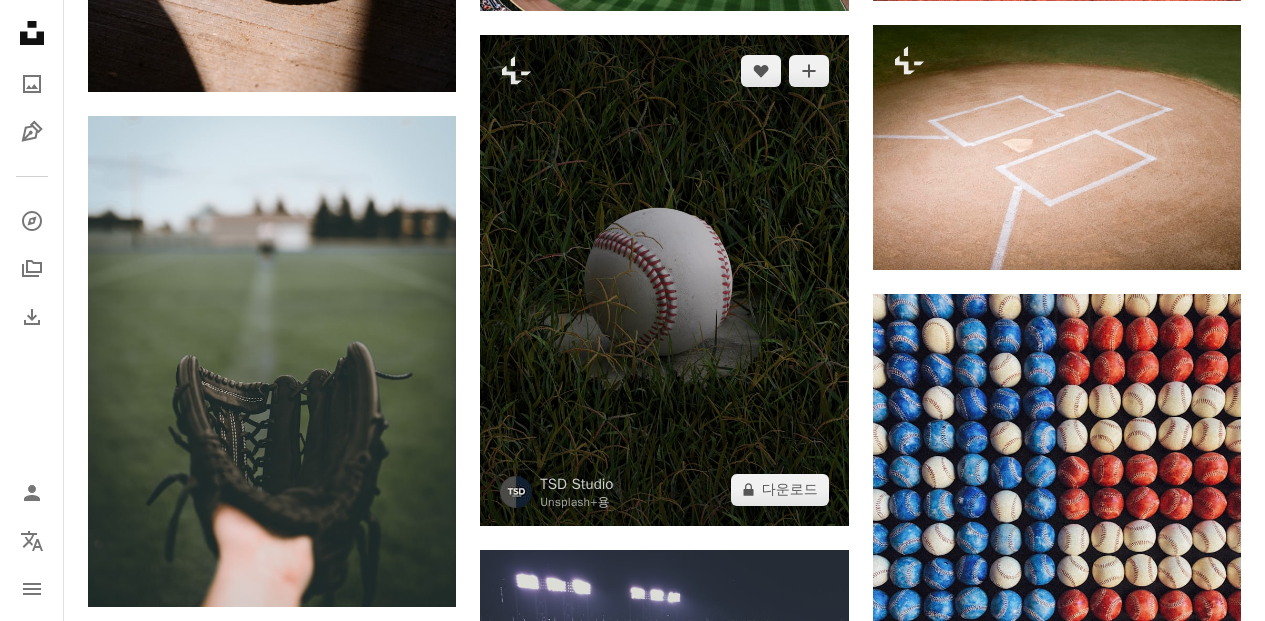 click at bounding box center [664, 280] 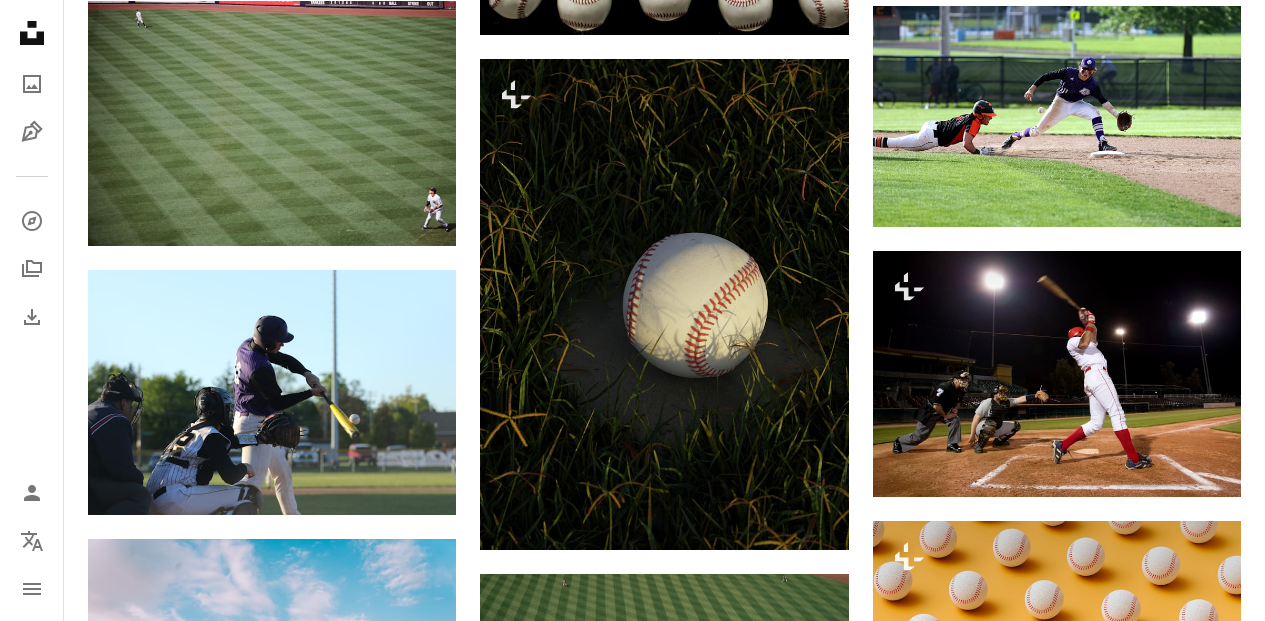 scroll, scrollTop: 8879, scrollLeft: 0, axis: vertical 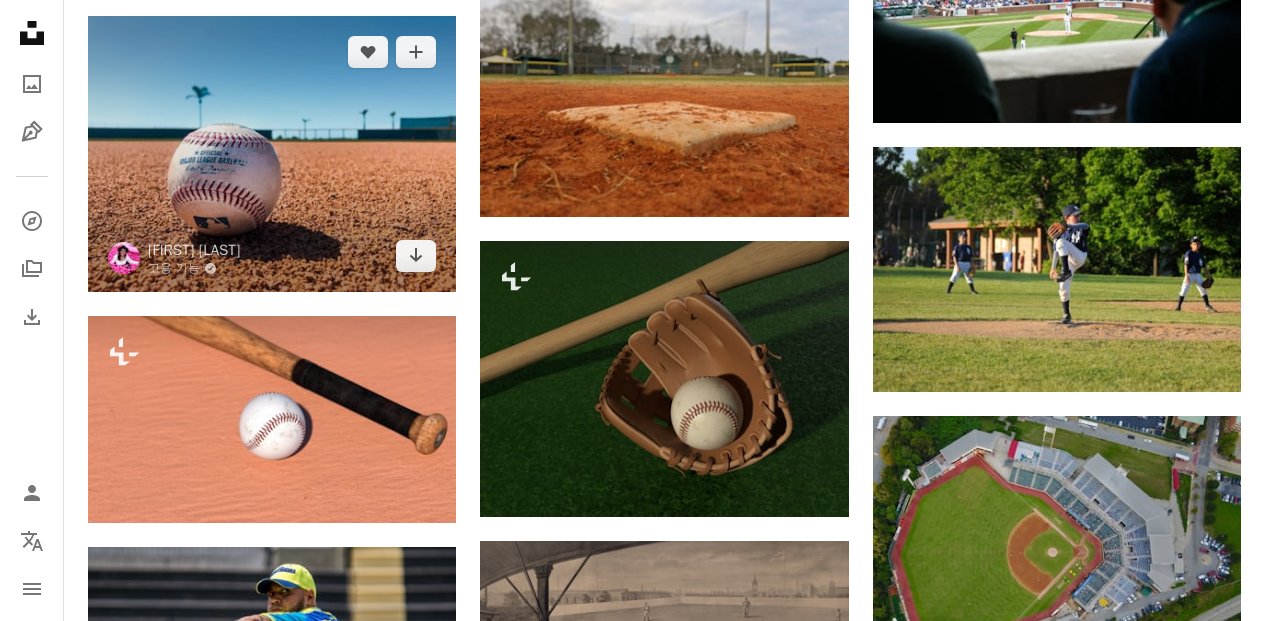 click at bounding box center (272, 154) 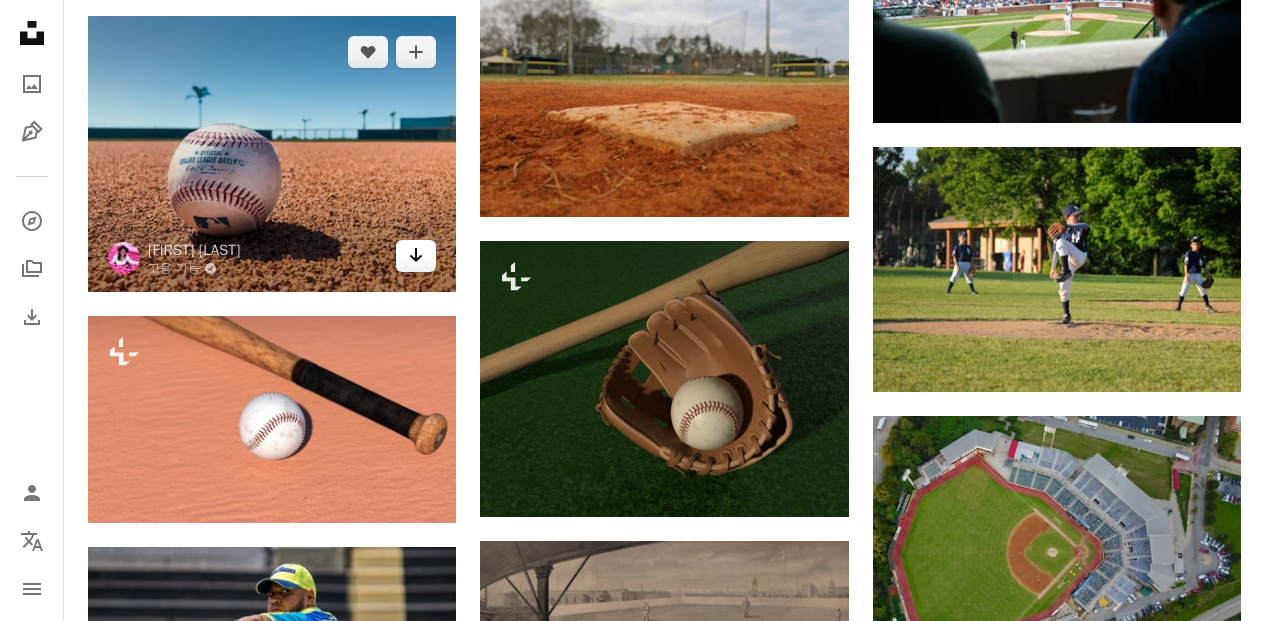click on "Arrow pointing down" 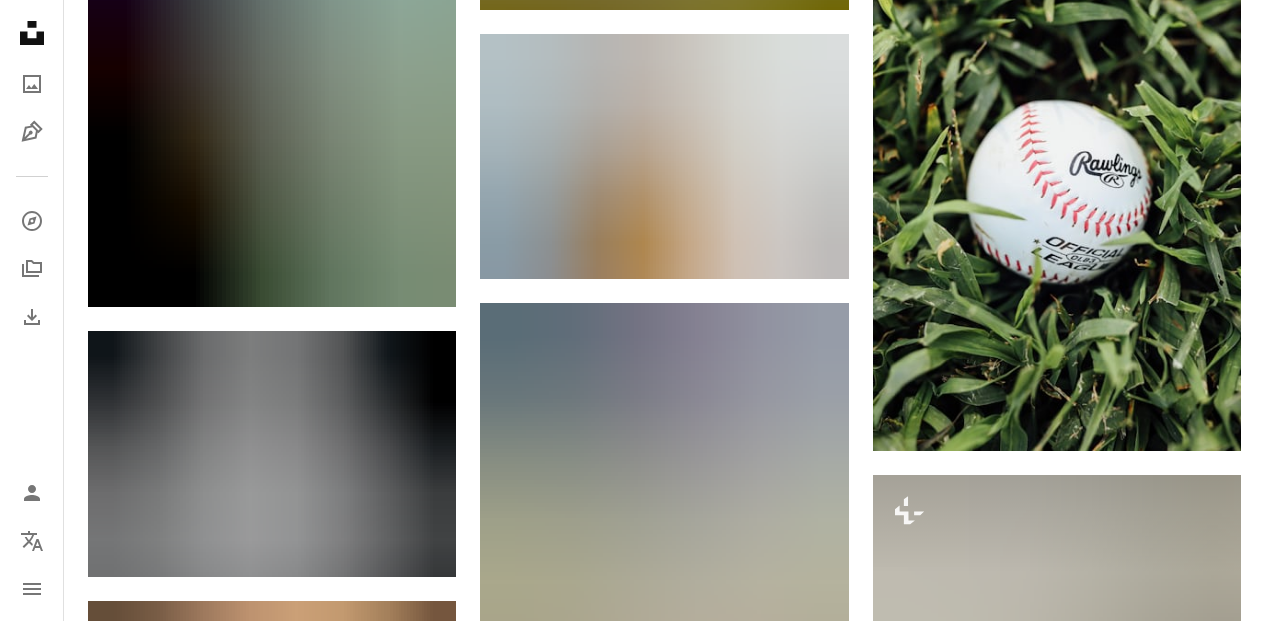 scroll, scrollTop: 12960, scrollLeft: 0, axis: vertical 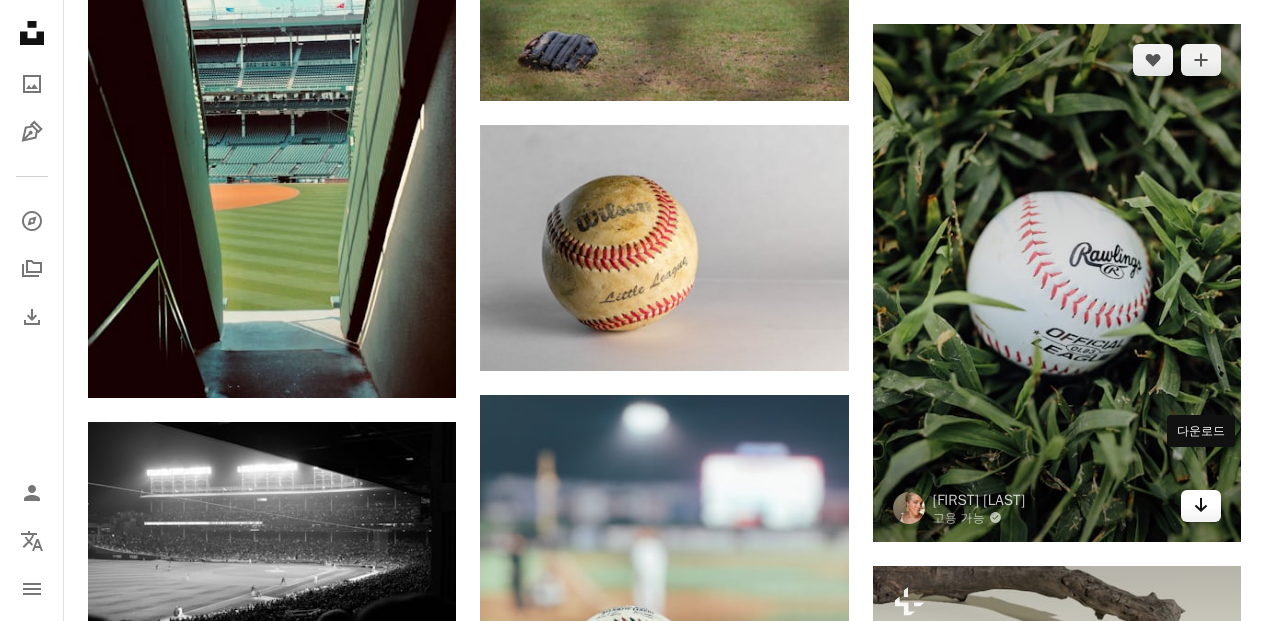 click on "Arrow pointing down" 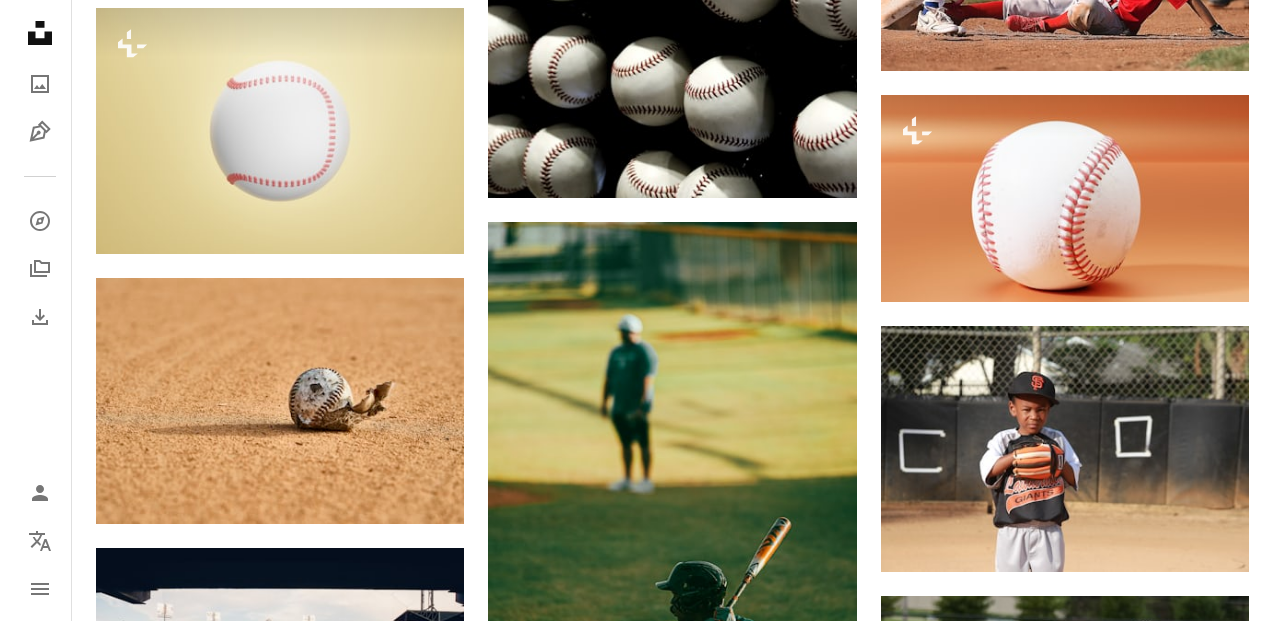 scroll, scrollTop: 14733, scrollLeft: 0, axis: vertical 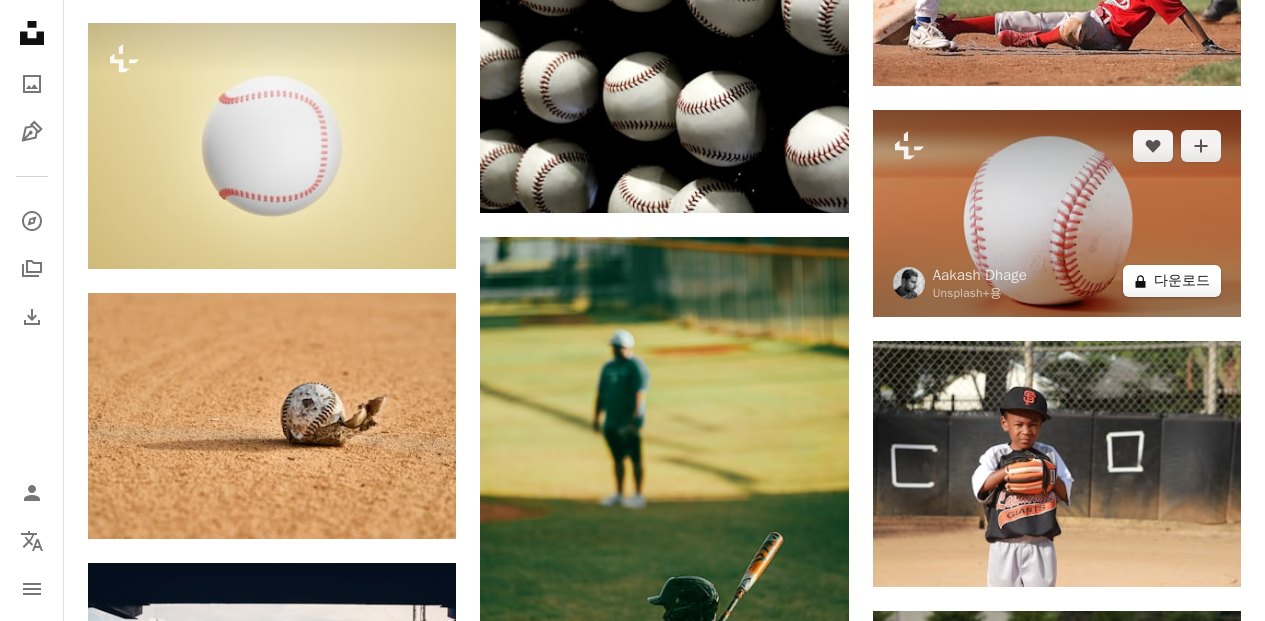 click on "A lock 다운로드" at bounding box center [1172, 281] 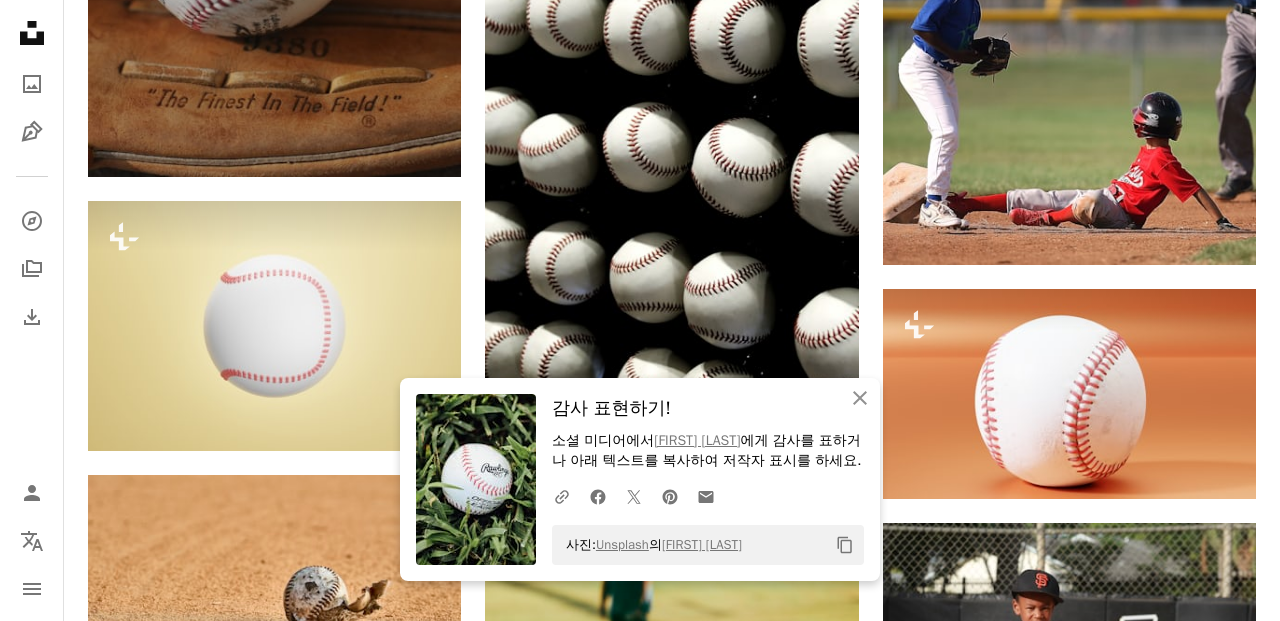 click on "An X shape An X shape 닫기 감사 표현하기! 소셜 미디어에서 [PERSON] 에게 감사를 표하거나 아래 텍스트를 복사하여 저작자 표시를 하세요. A URL sharing icon (chains) Facebook icon X (formerly Twitter) icon Pinterest icon An envelope 사진: Unsplash 의 [PERSON]
Copy content 즉시 사용 가능한 프리미엄 이미지입니다. 무제한 액세스가 가능합니다. A plus sign 매월 회원 전용 콘텐츠 추가 A plus sign 무제한 royalty-free 다운로드 A plus sign 일러스트 신규 A plus sign 강화된 법적 보호 매년 66% 할인 매월 $12 $4 USD 매달 * Unsplash+ 구독 *매년 납부 시 선불로 $48 청구 해당 세금 별도. 자동으로 연장됩니다. 언제든지 취소 가능합니다." at bounding box center (640, 3705) 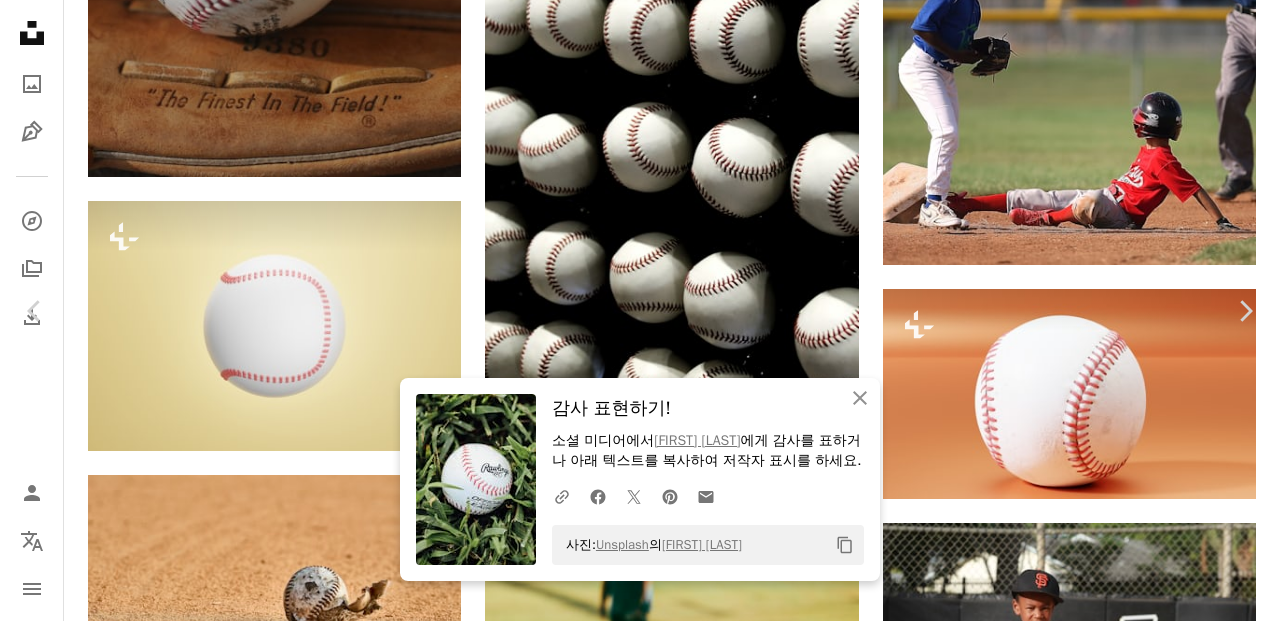 click on "Unsplash logo Unsplash 홈 A photo Pen Tool A compass A stack of folders Download Person Localization icon navigation menu A magnifying glass ******** An X shape Visual search Unsplash+ 구독 로그인 이미지 제출 iStock에서 프리미엄 이미지 찾아보기  |  iStock에서 20% 할인  ↗ iStock에서 프리미엄 이미지 찾아보기 iStock에서 20% 할인  ↗ 더 보기  ↗ iStock에서 더 많은 자료 보기  ↗ A photo 사진   2.5천 Pen Tool 일러스트   158 A stack of folders 컬렉션   5.5천 A group of people 사용자   115 A copyright icon © 라이선스 Arrow down Aspect ratio 방향 Arrow down Unfold 정렬 기준  관련성 Arrow down Filters 필터 Baseball Chevron right 야구장 스포츠 사람 공 소프트볼 팀 사람의 팀 스포츠 게임 야구 벽지 야구 배경 구체 Plus sign for Unsplash+ A heart A plus sign [PERSON] Unsplash+ 용 A lock 다운로드 A heart A plus sign [PERSON] 용" at bounding box center [640, -5669] 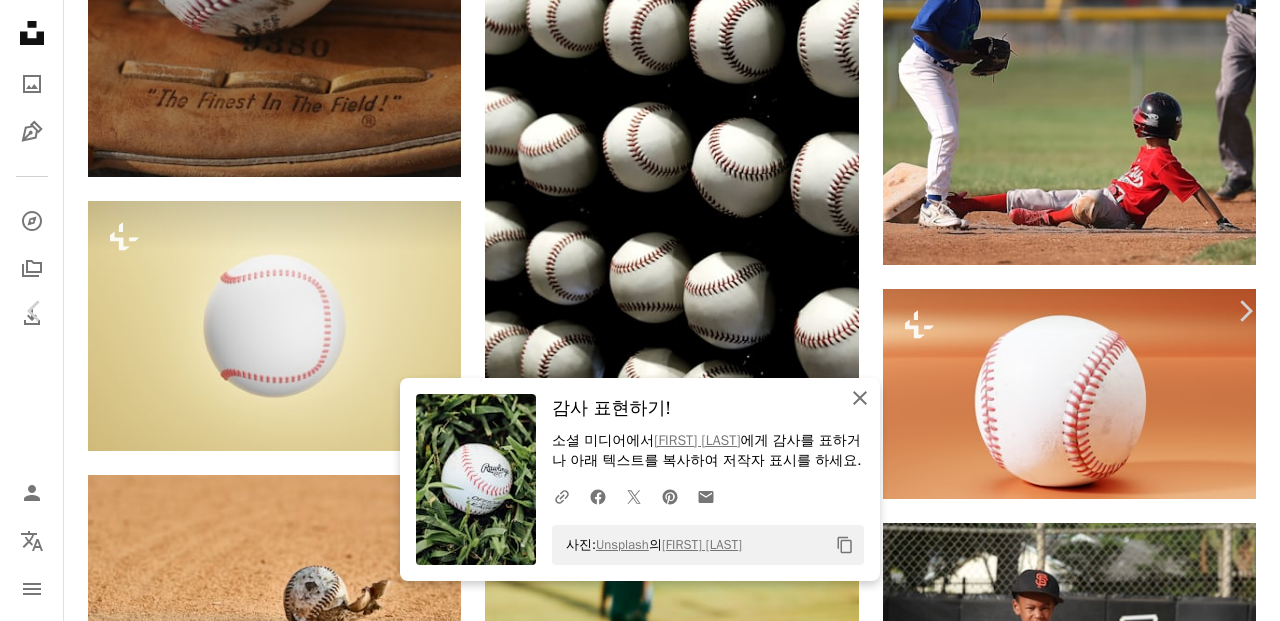 click 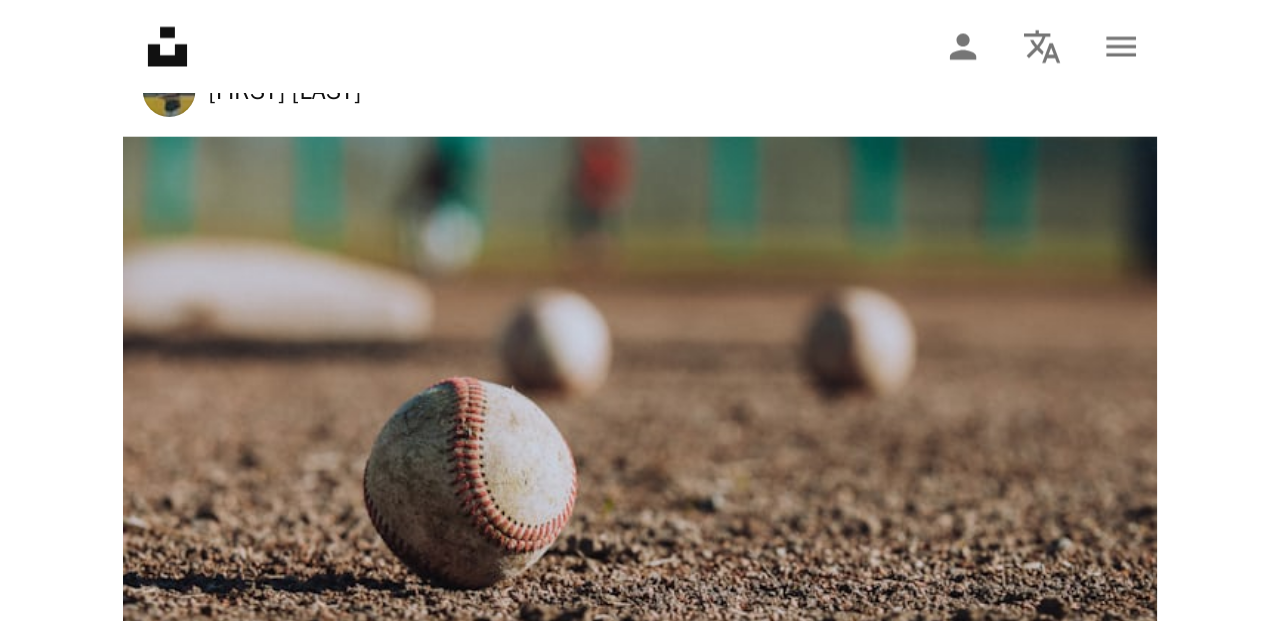 scroll, scrollTop: 14733, scrollLeft: 0, axis: vertical 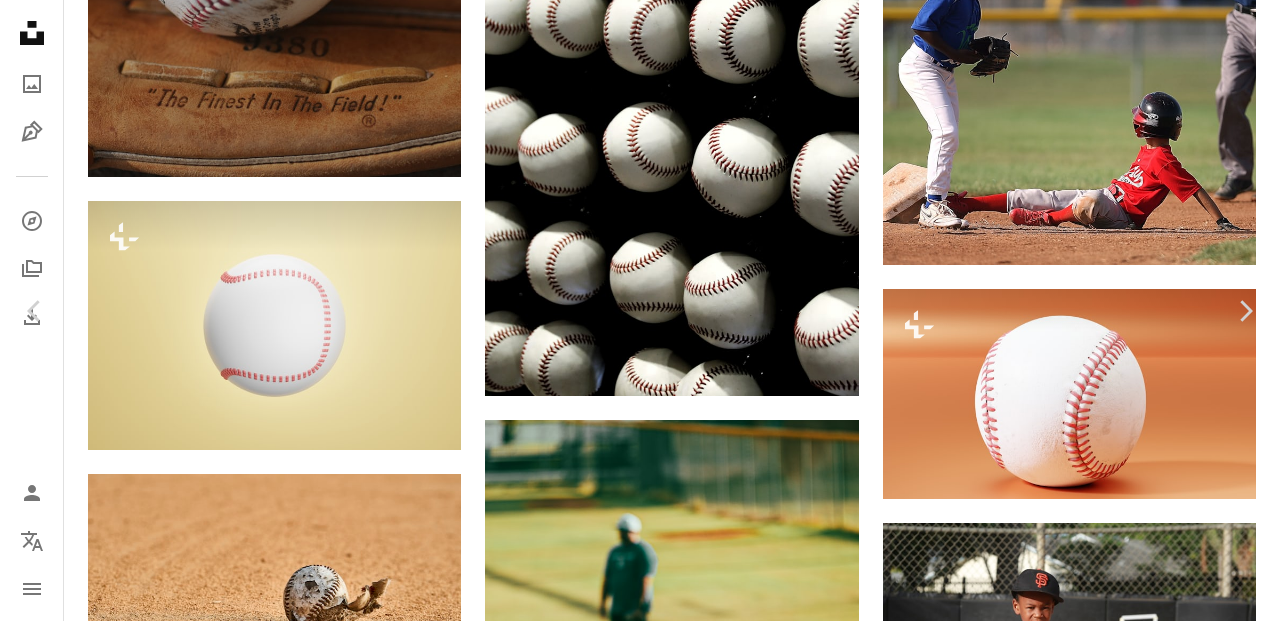 click on "An X shape" at bounding box center (20, 20) 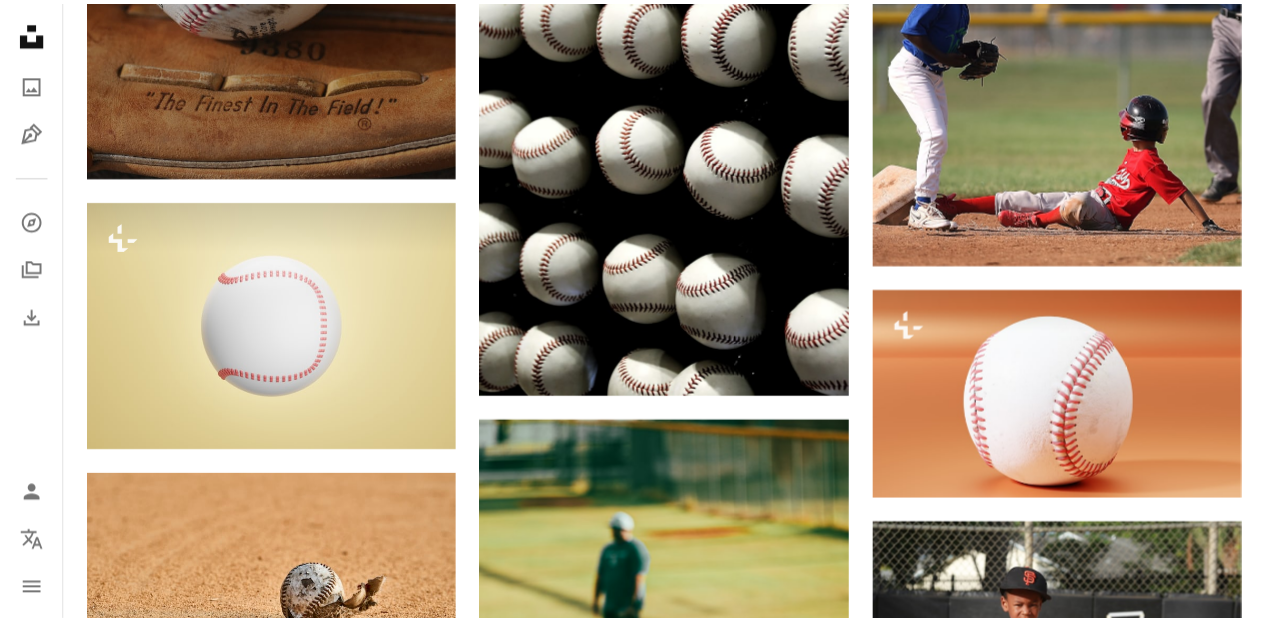 scroll, scrollTop: 11737, scrollLeft: 0, axis: vertical 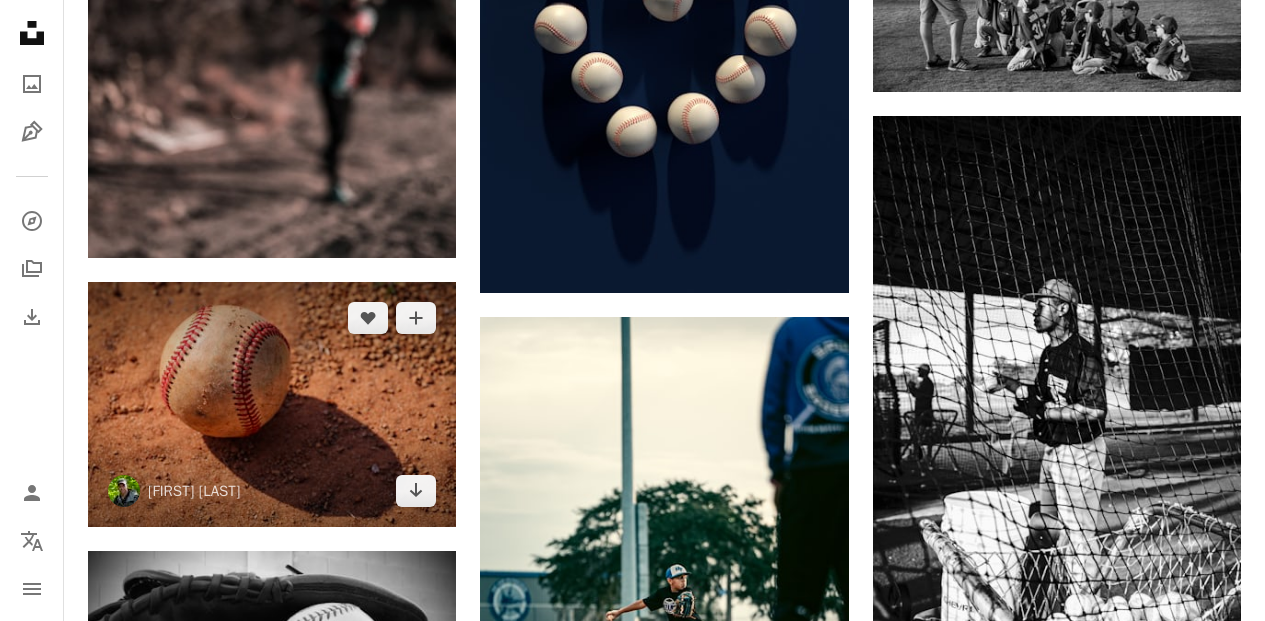 click at bounding box center (272, 405) 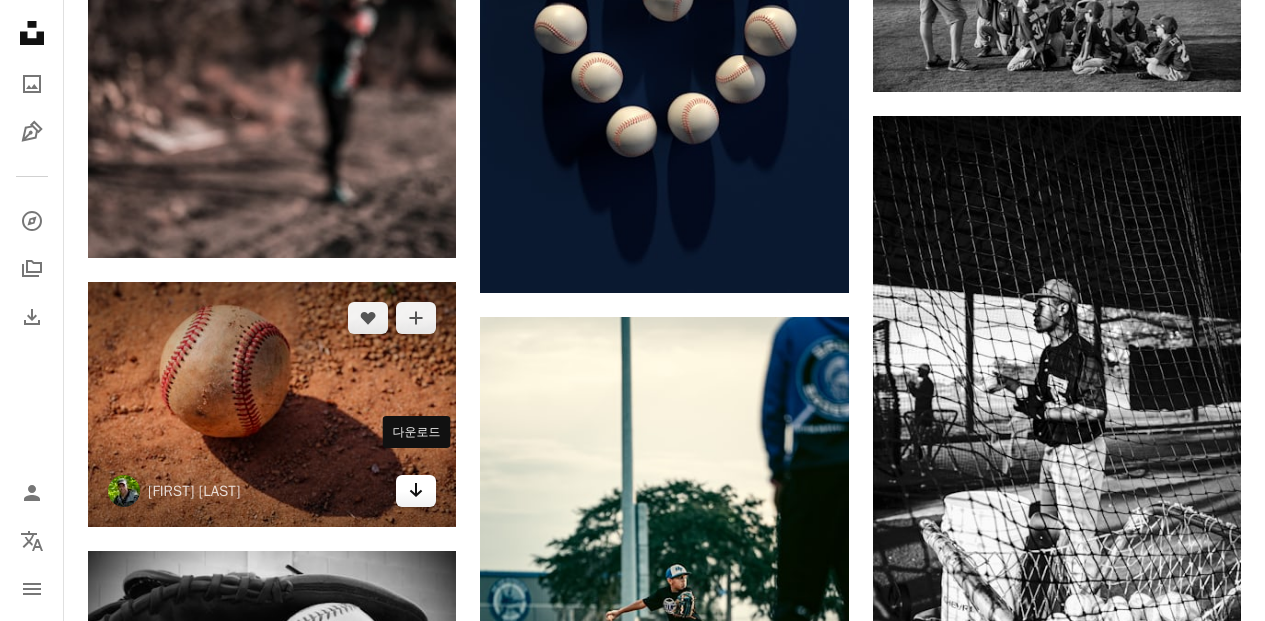 click on "Arrow pointing down" 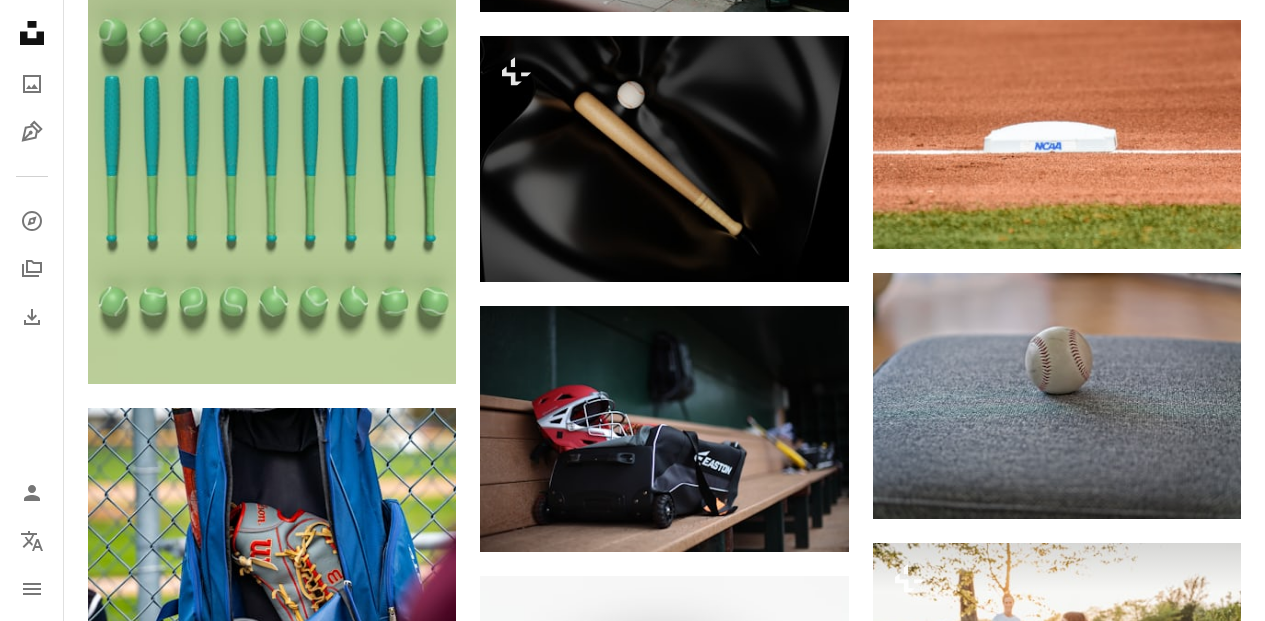 scroll, scrollTop: 26700, scrollLeft: 0, axis: vertical 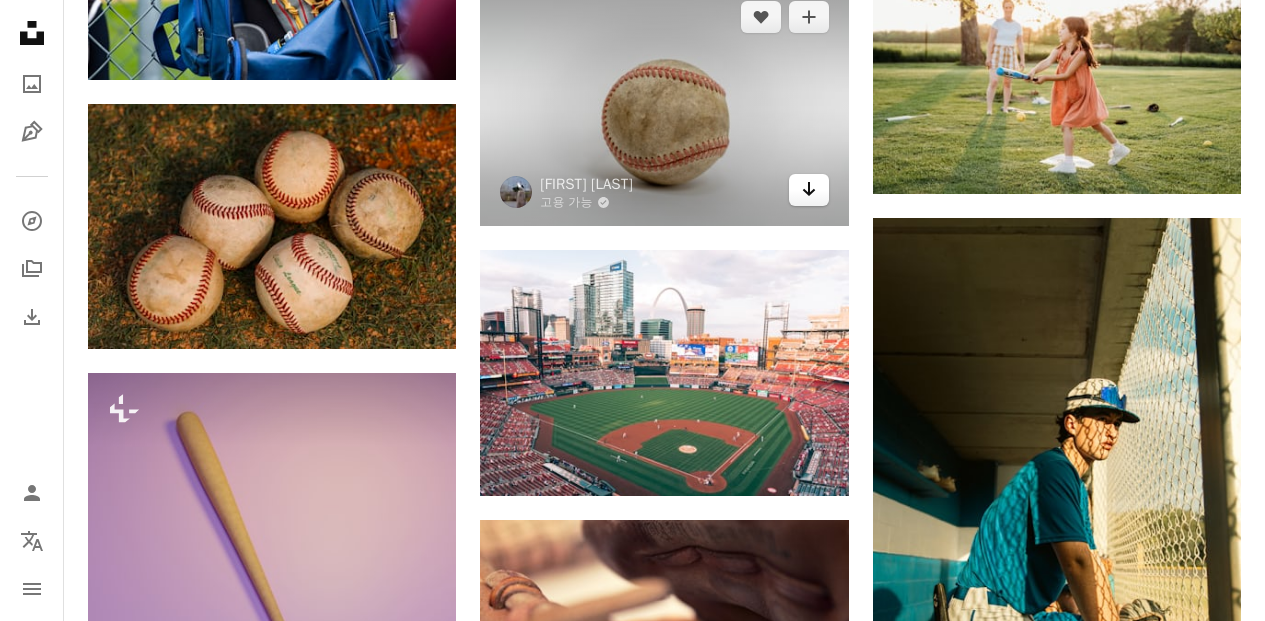 click on "Arrow pointing down" at bounding box center (809, 190) 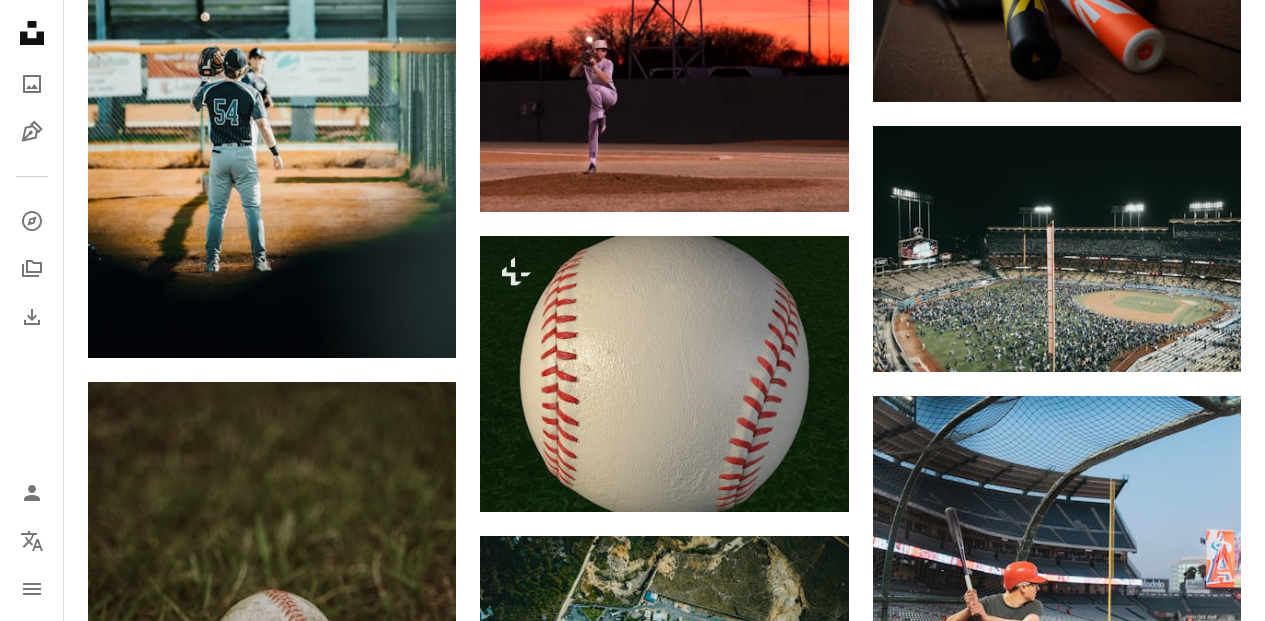 scroll, scrollTop: 30895, scrollLeft: 0, axis: vertical 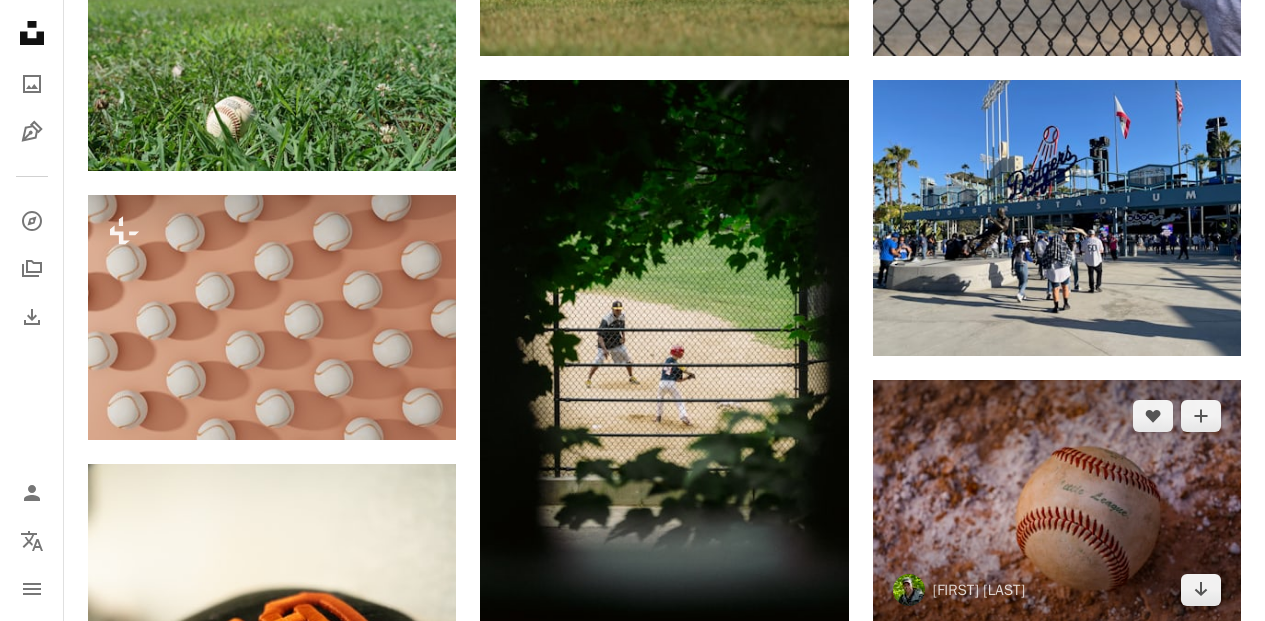 click at bounding box center [1057, 503] 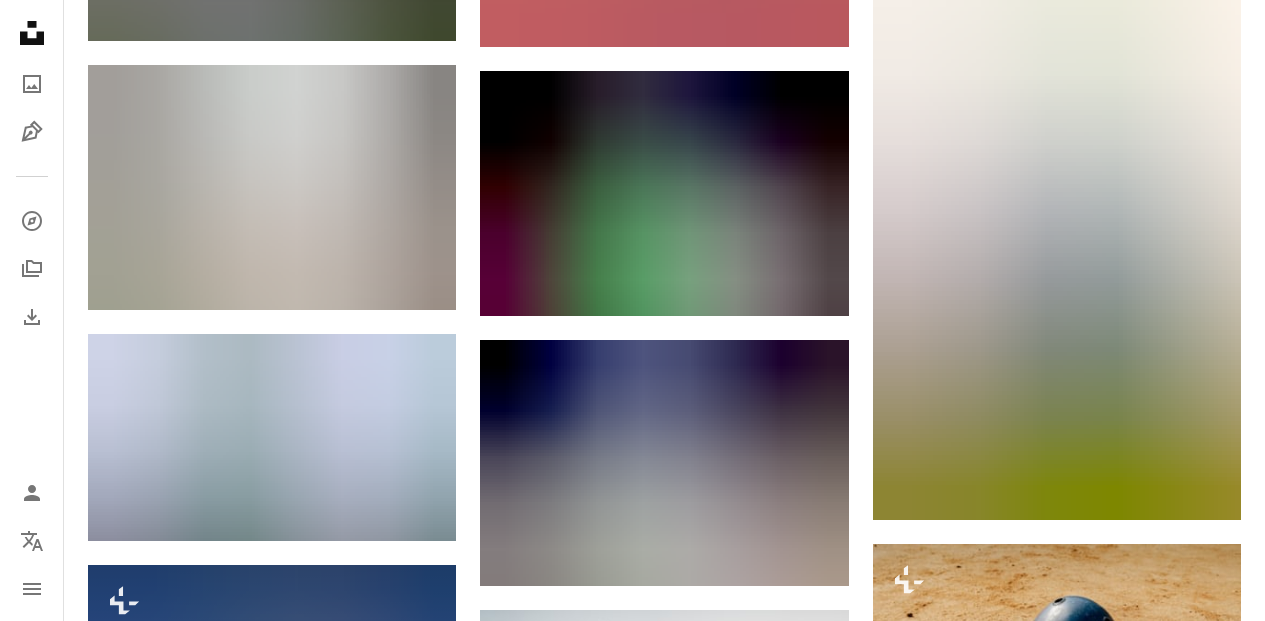 scroll, scrollTop: 62432, scrollLeft: 0, axis: vertical 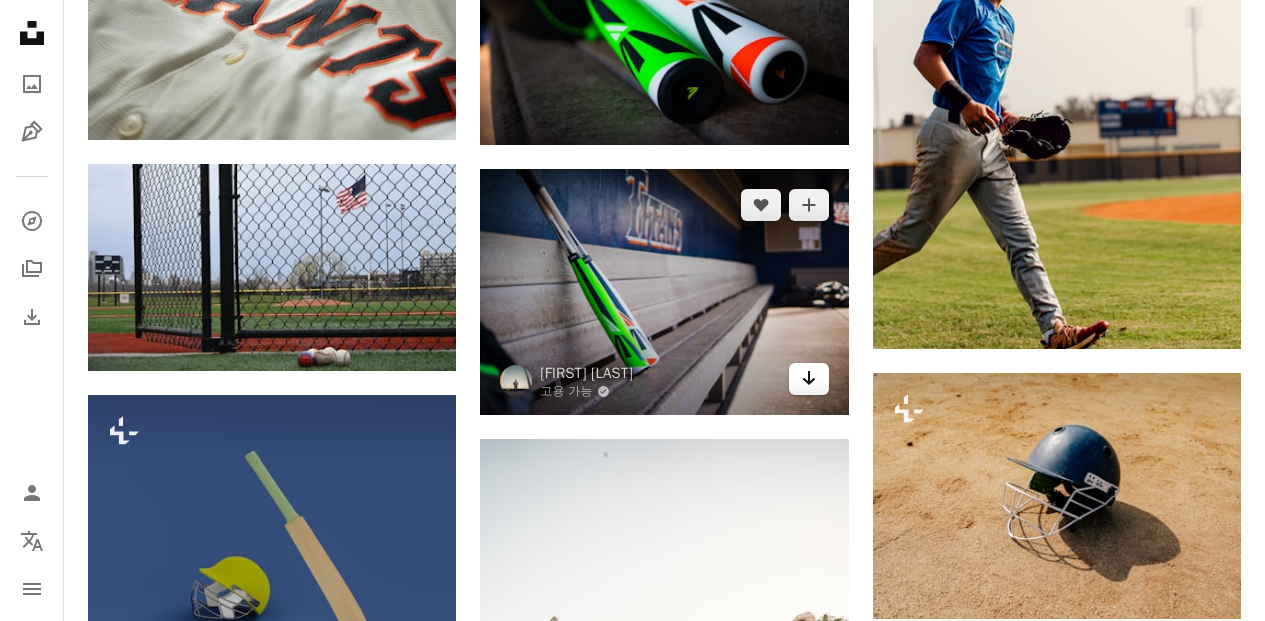 click 